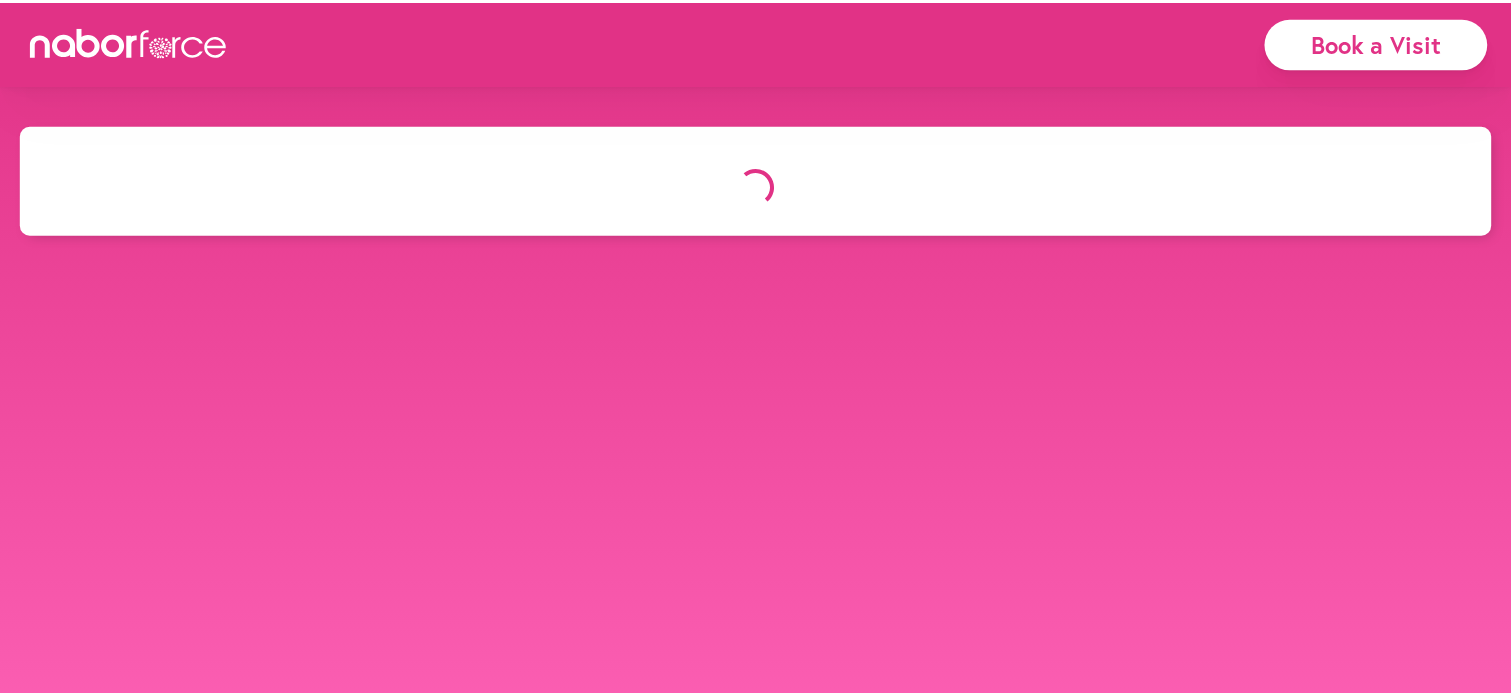 scroll, scrollTop: 0, scrollLeft: 0, axis: both 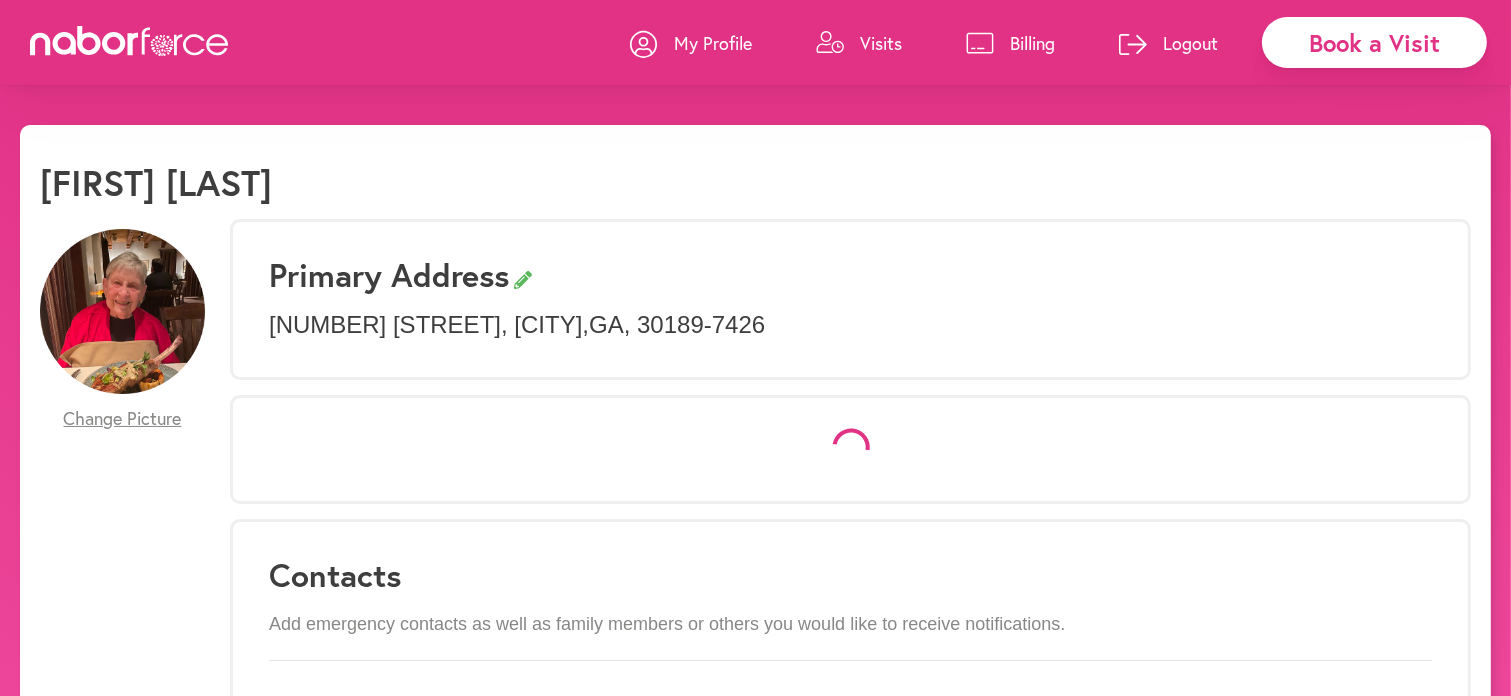 select on "*" 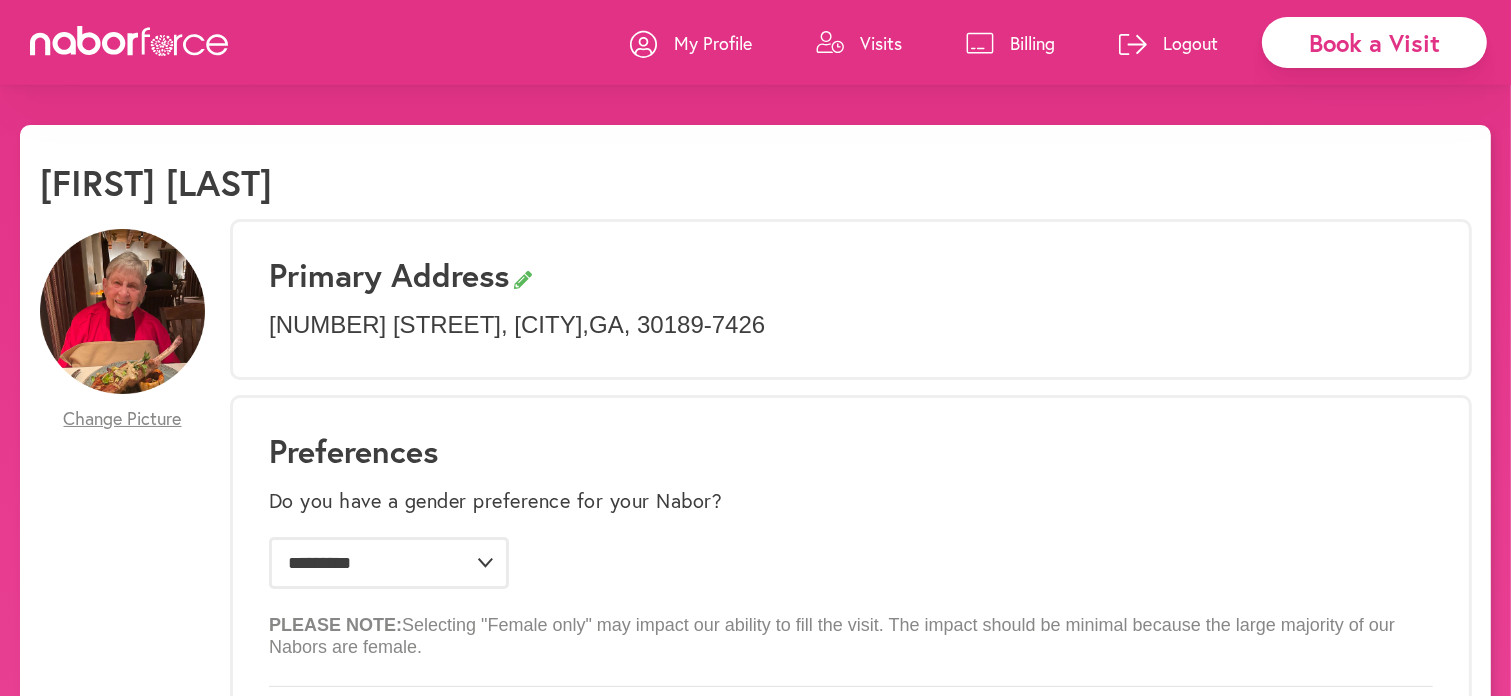 click on "Visits" at bounding box center [881, 43] 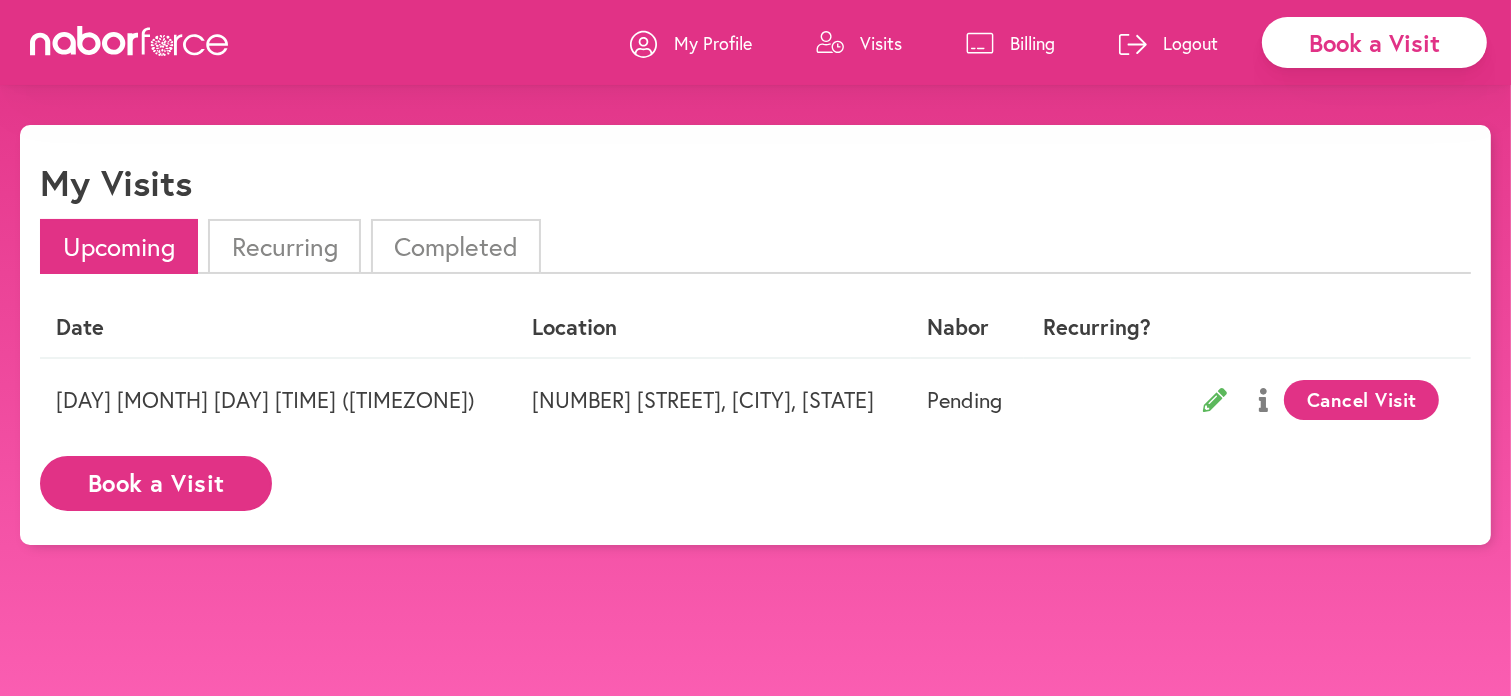 click on "Book a Visit" at bounding box center [156, 483] 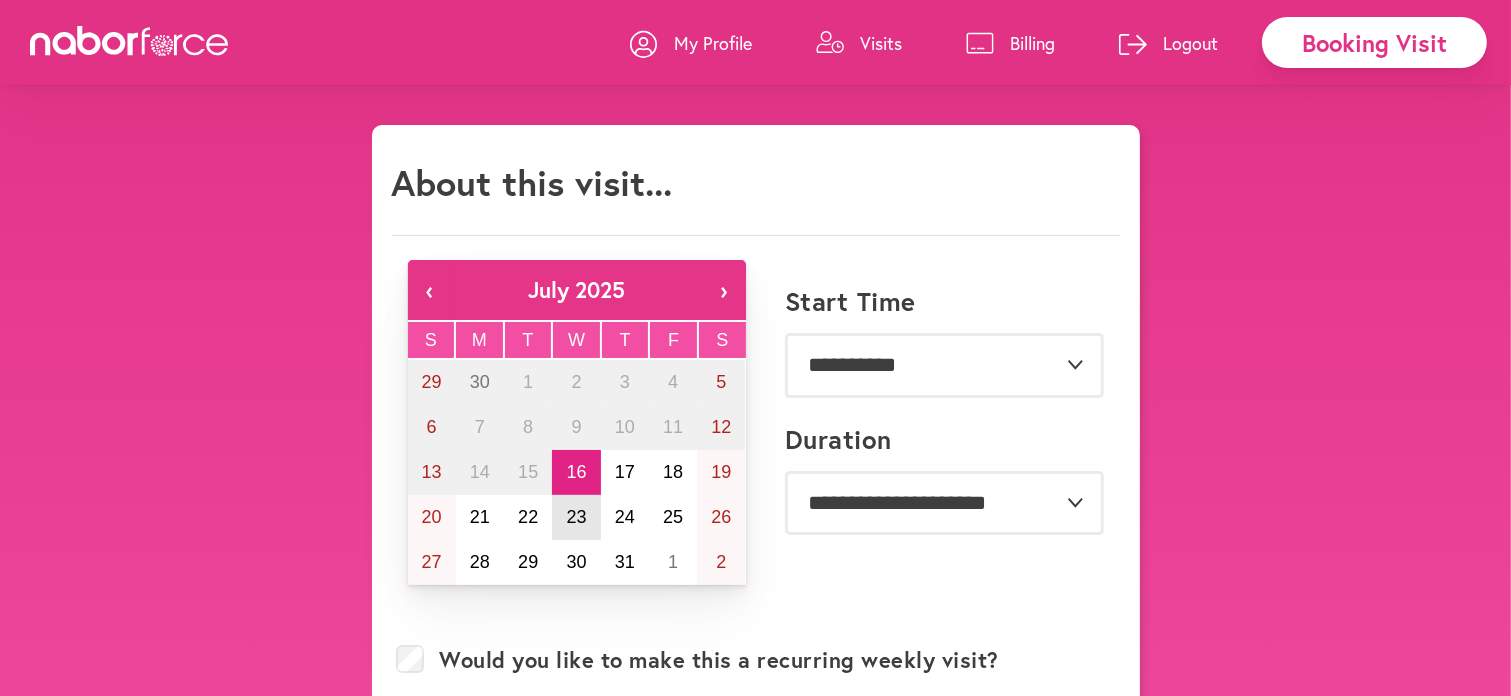 click on "23" at bounding box center (576, 517) 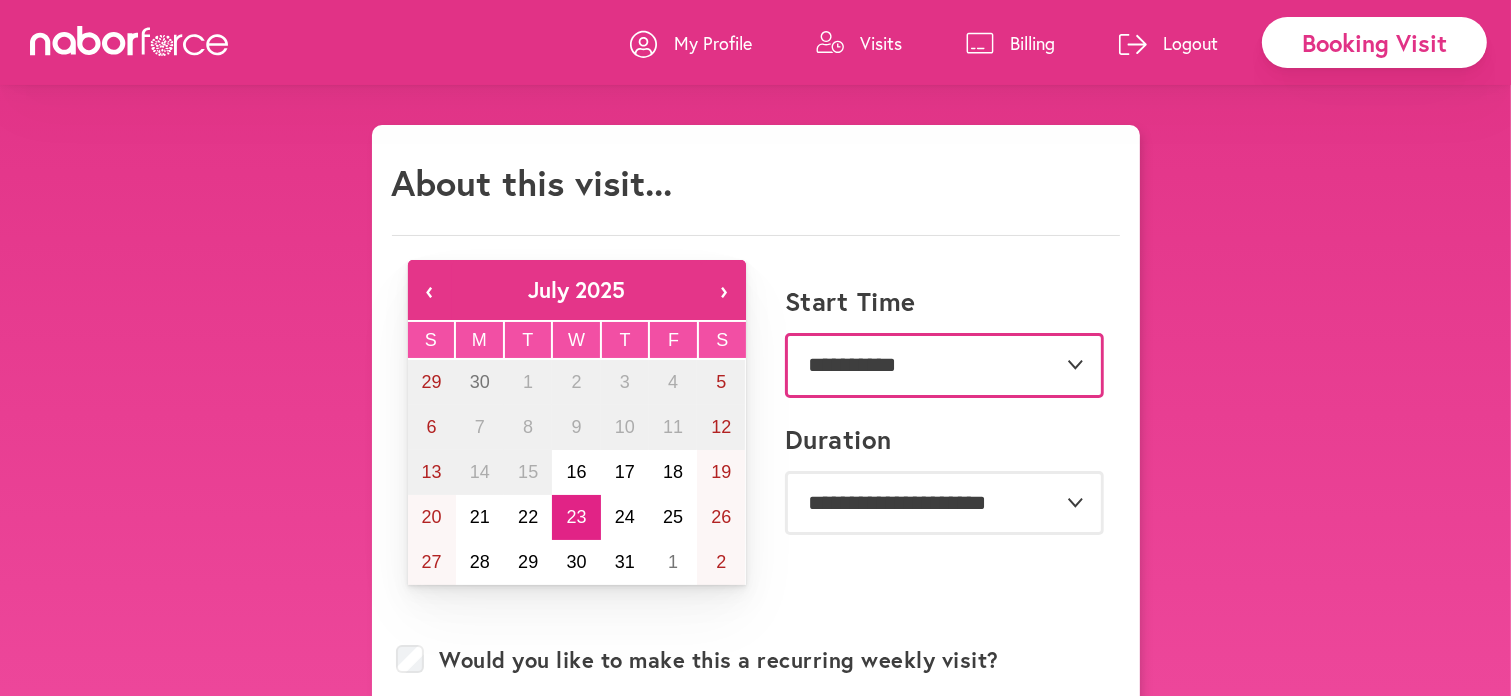 click on "**********" at bounding box center [944, 365] 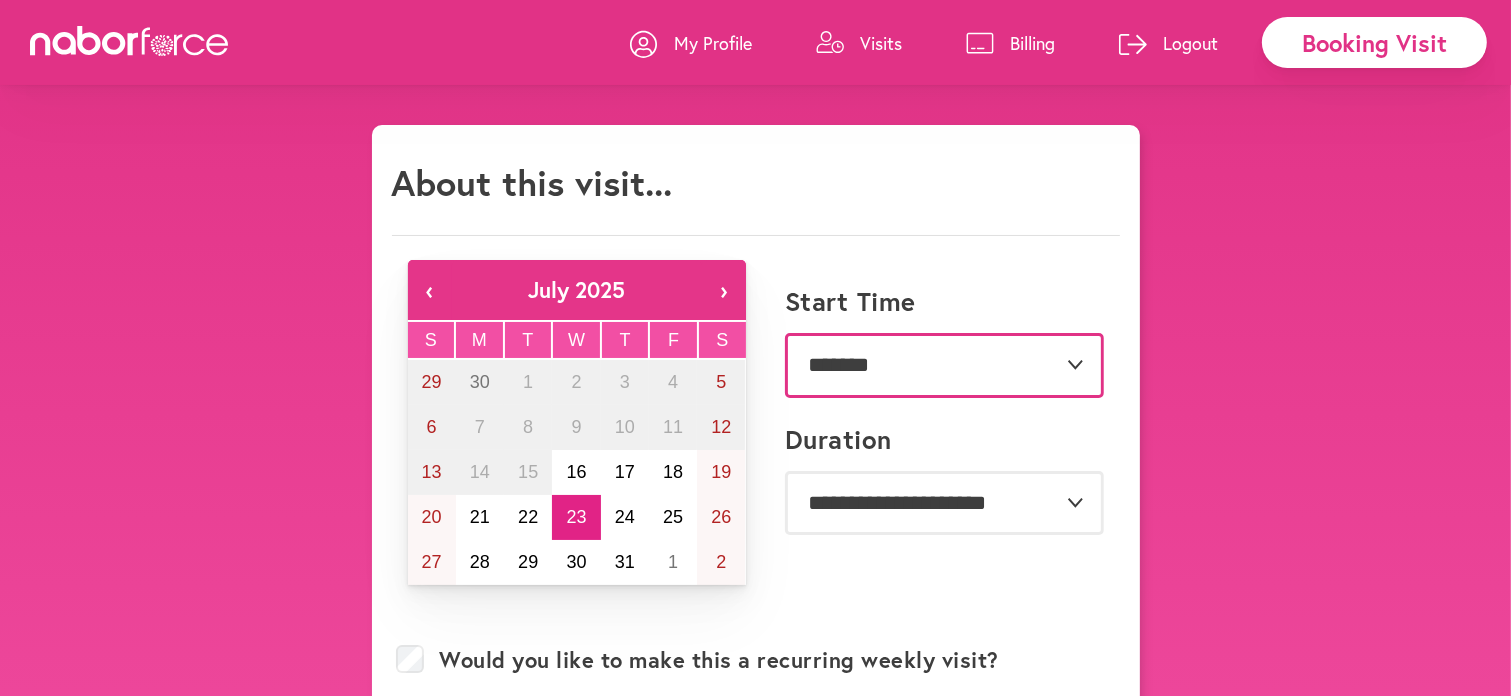 click on "**********" at bounding box center [944, 365] 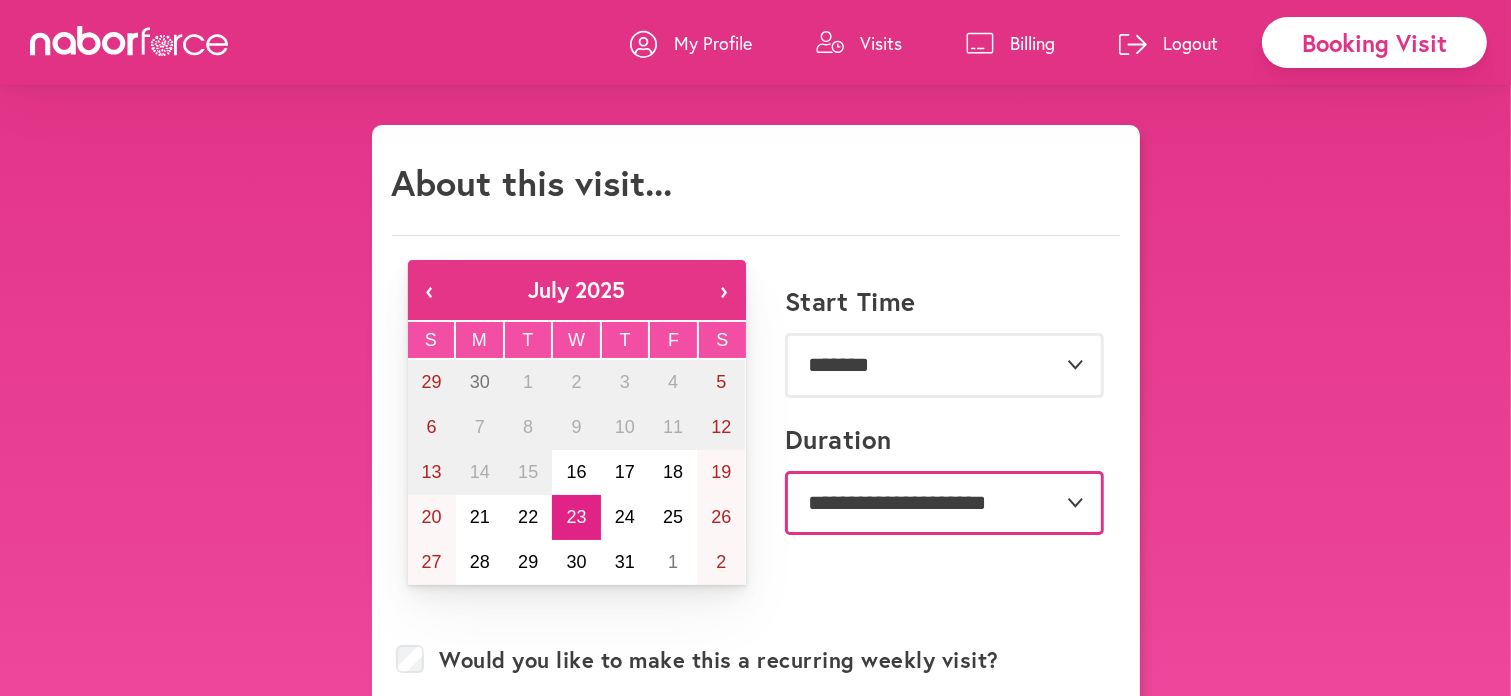 click on "**********" at bounding box center (944, 503) 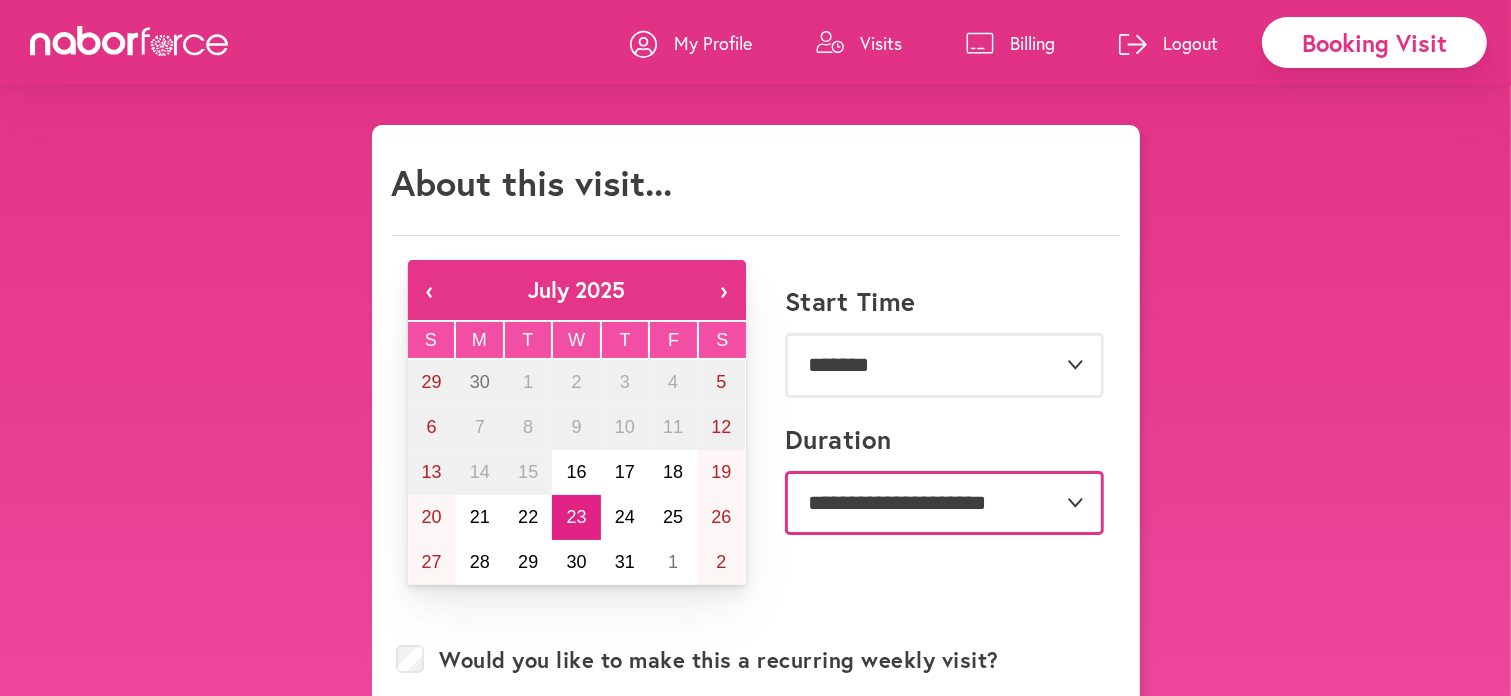 select on "**" 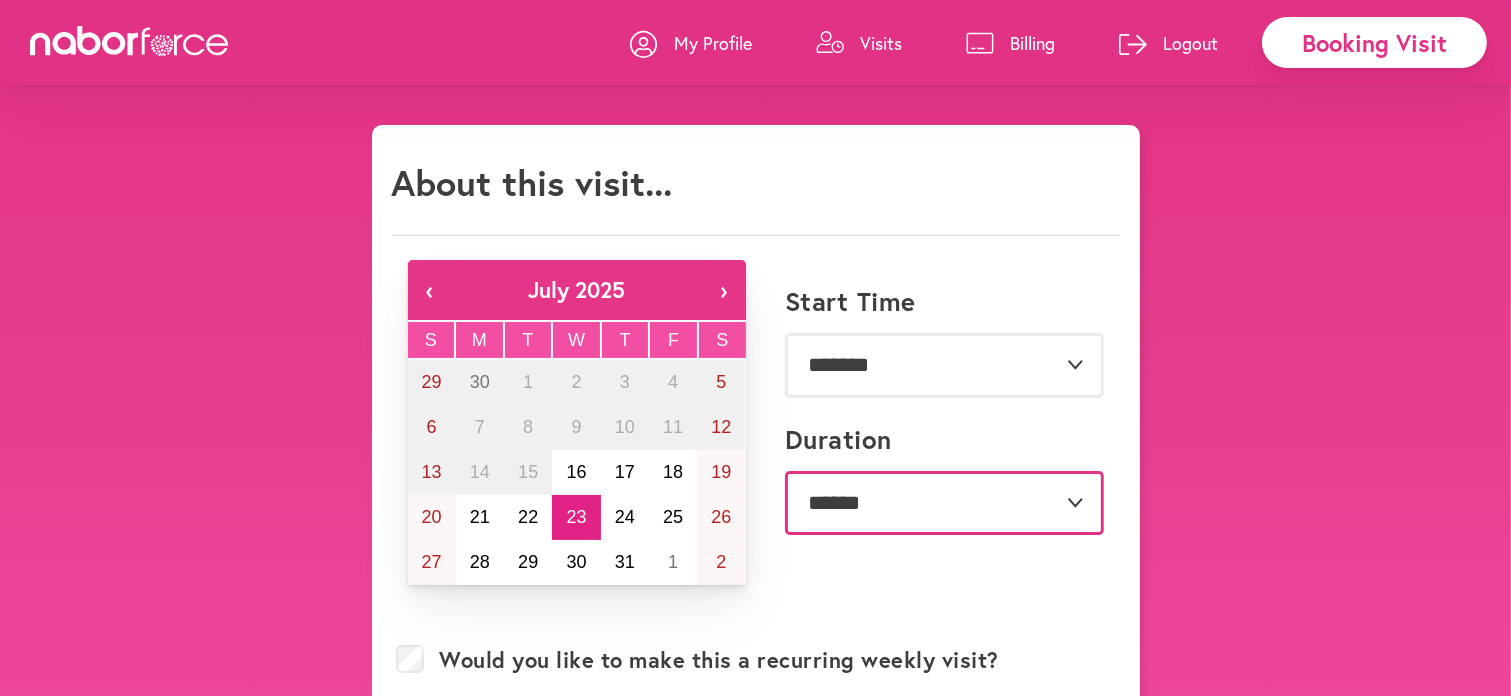 click on "**********" at bounding box center [944, 503] 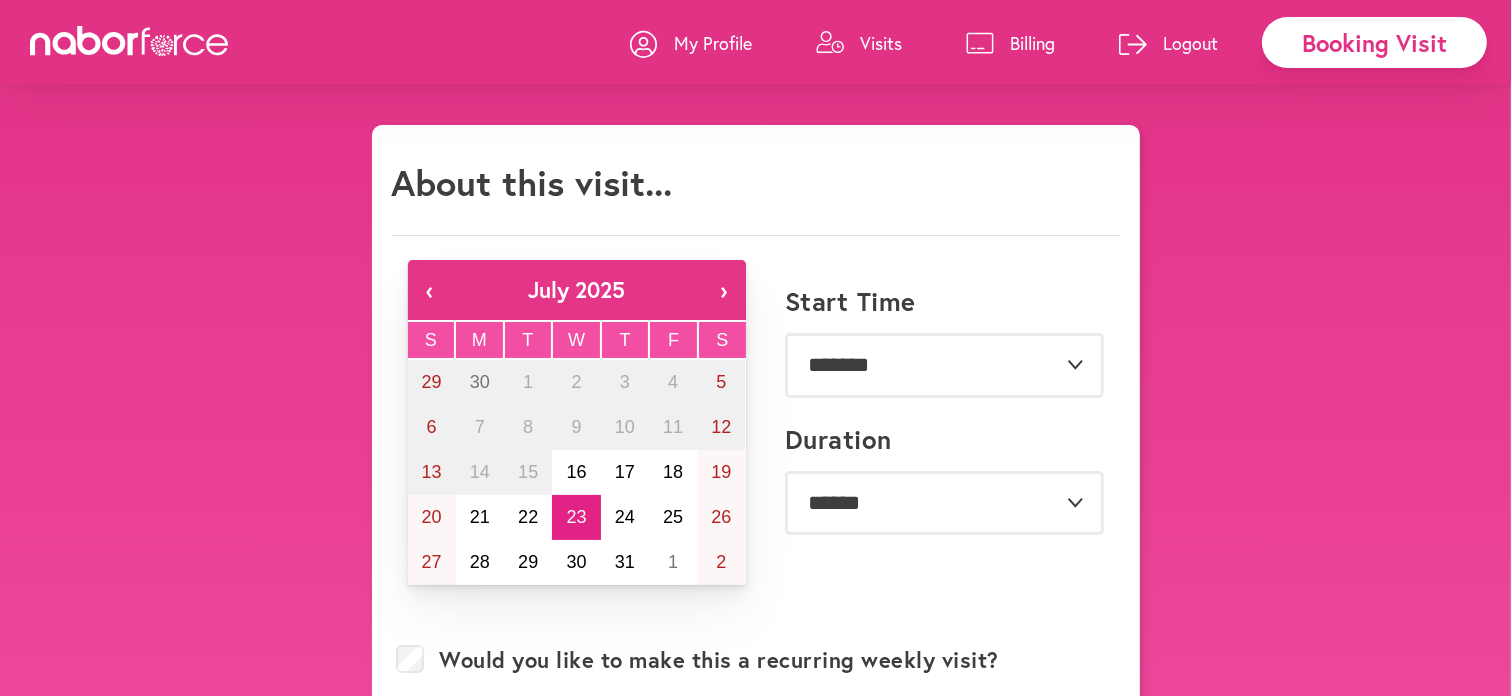 click on "**********" at bounding box center (756, 437) 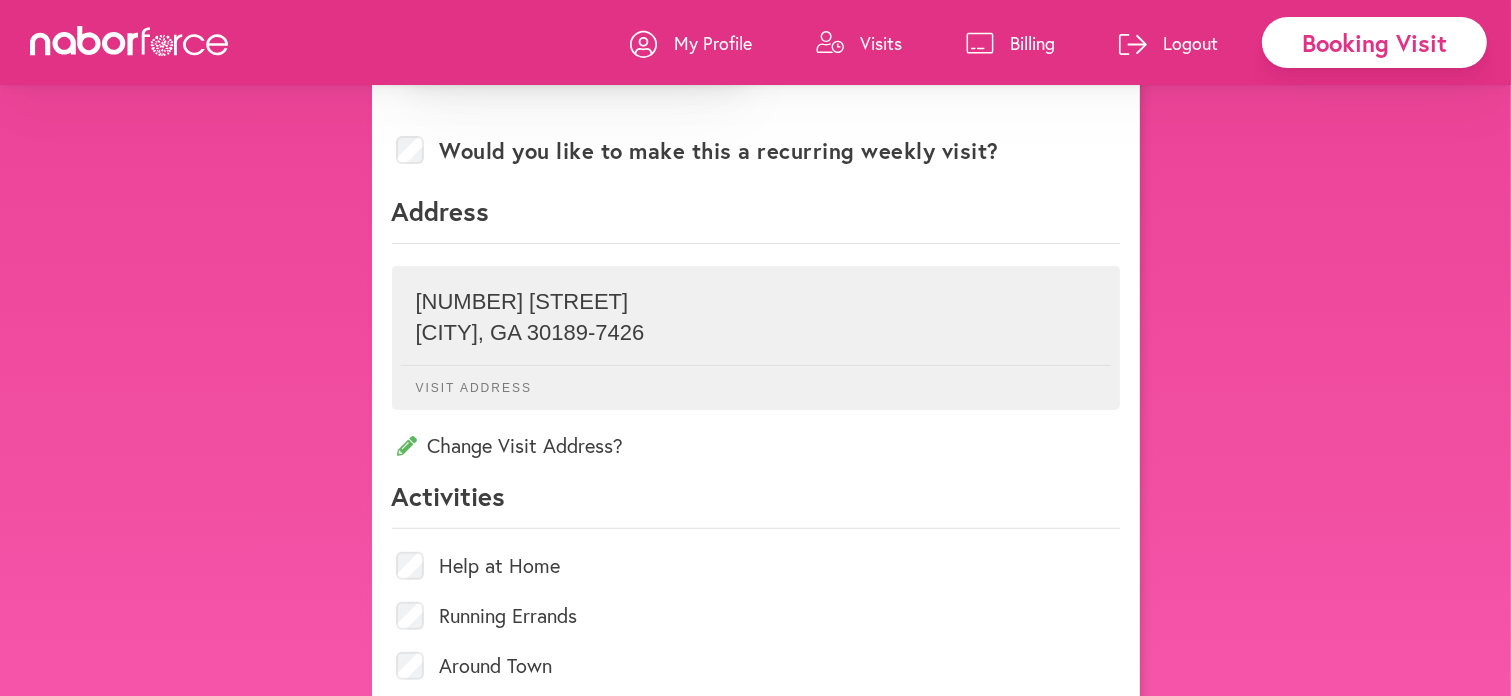 scroll, scrollTop: 600, scrollLeft: 0, axis: vertical 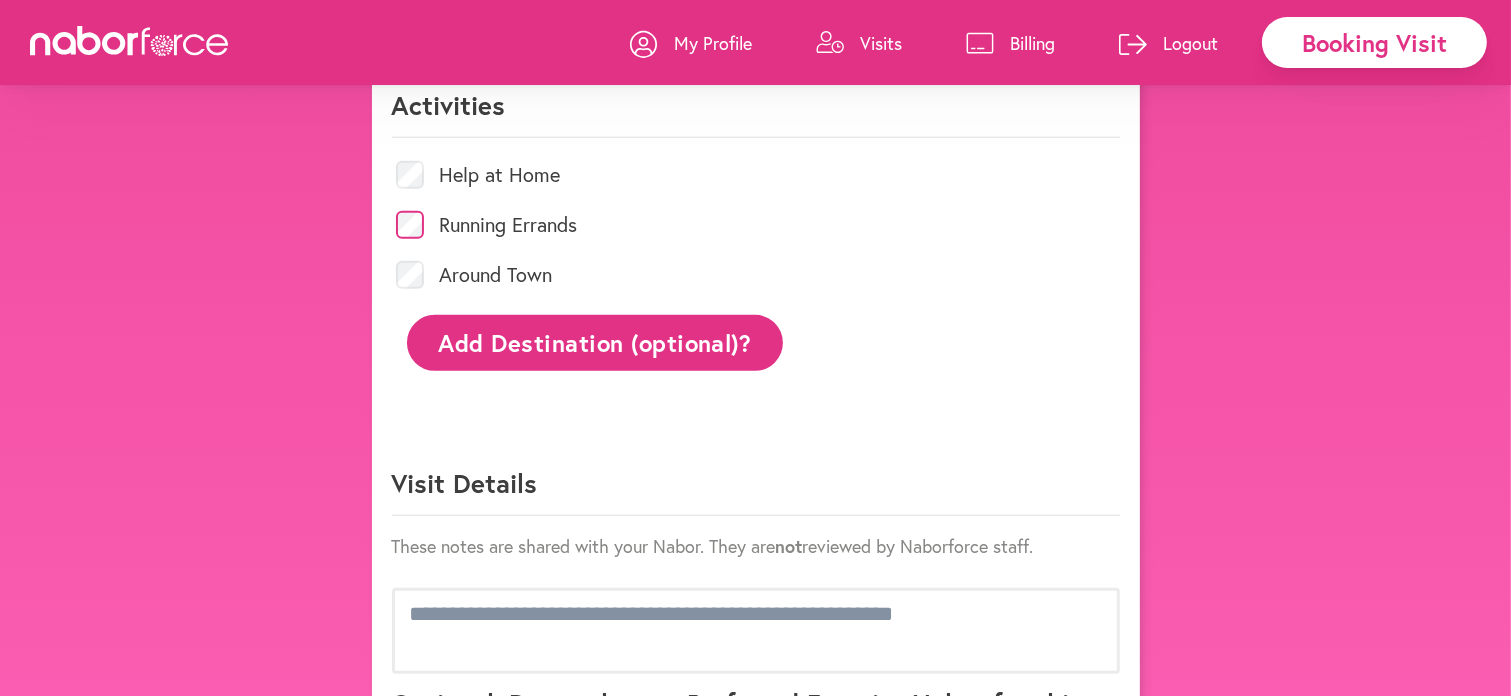 click on "Add Destination (optional)?" 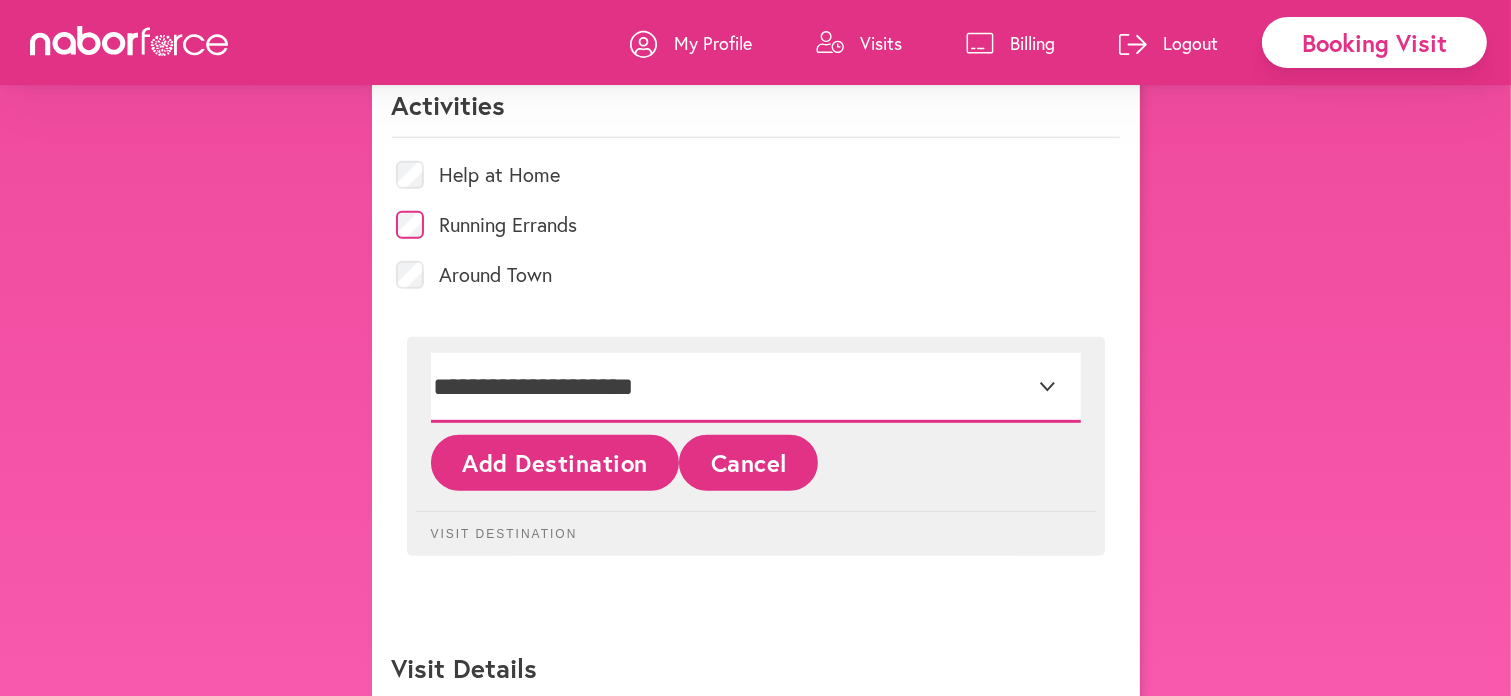 click on "**********" at bounding box center (756, 388) 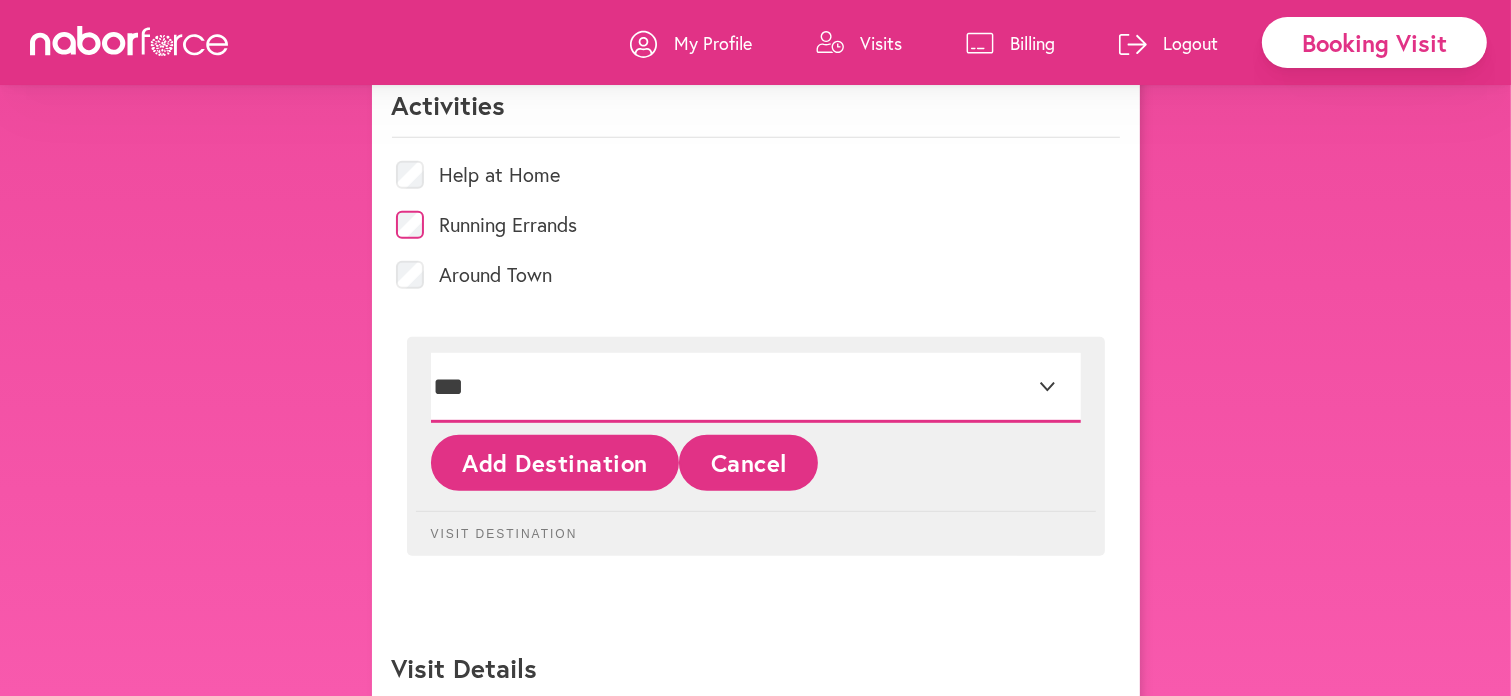 click on "**********" at bounding box center [756, 388] 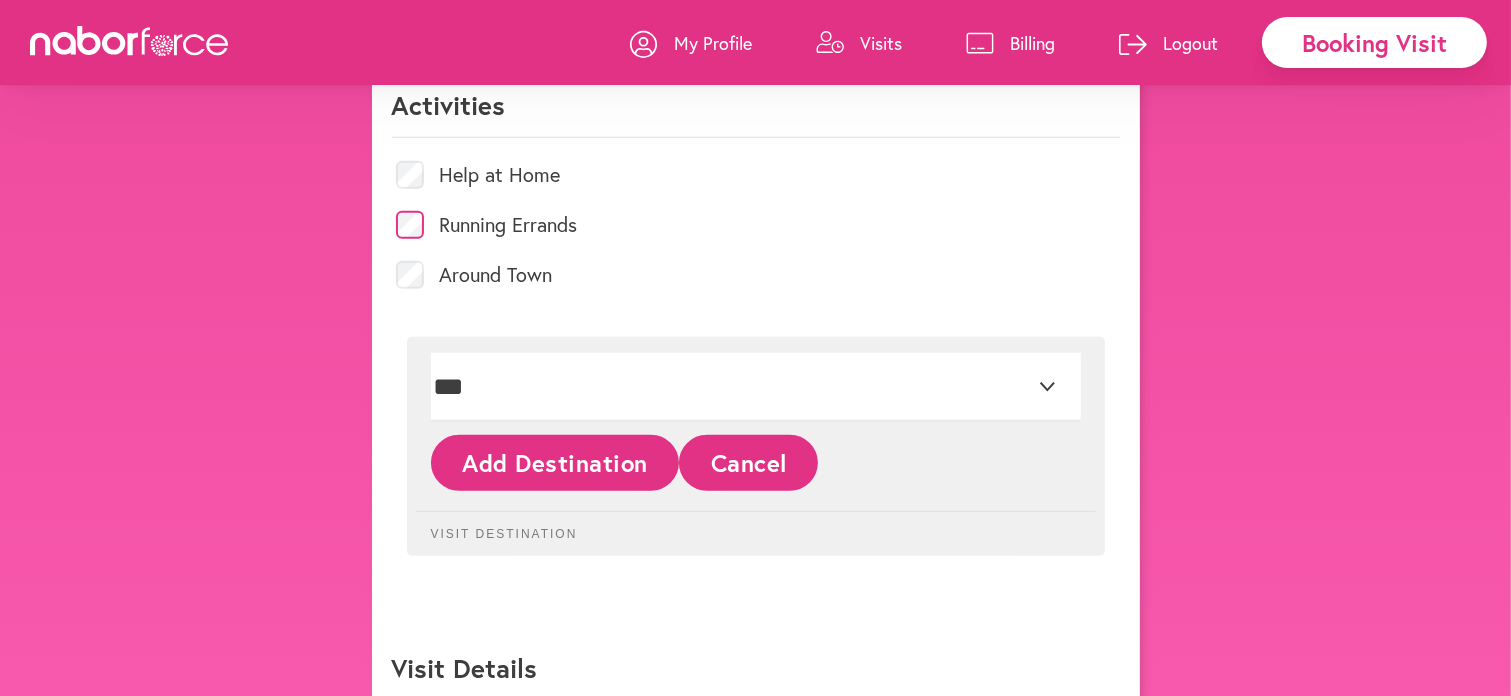 click on "**********" at bounding box center (755, 195) 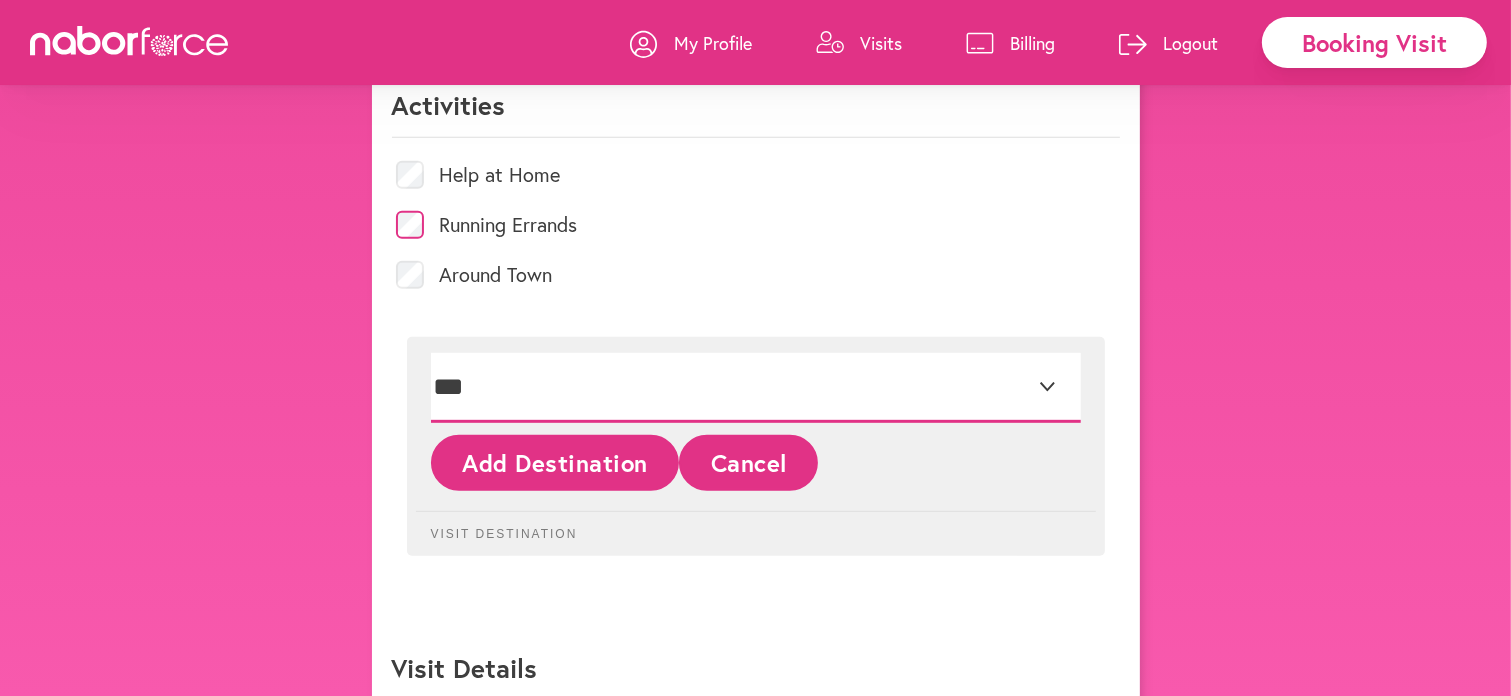 click on "**********" at bounding box center [756, 388] 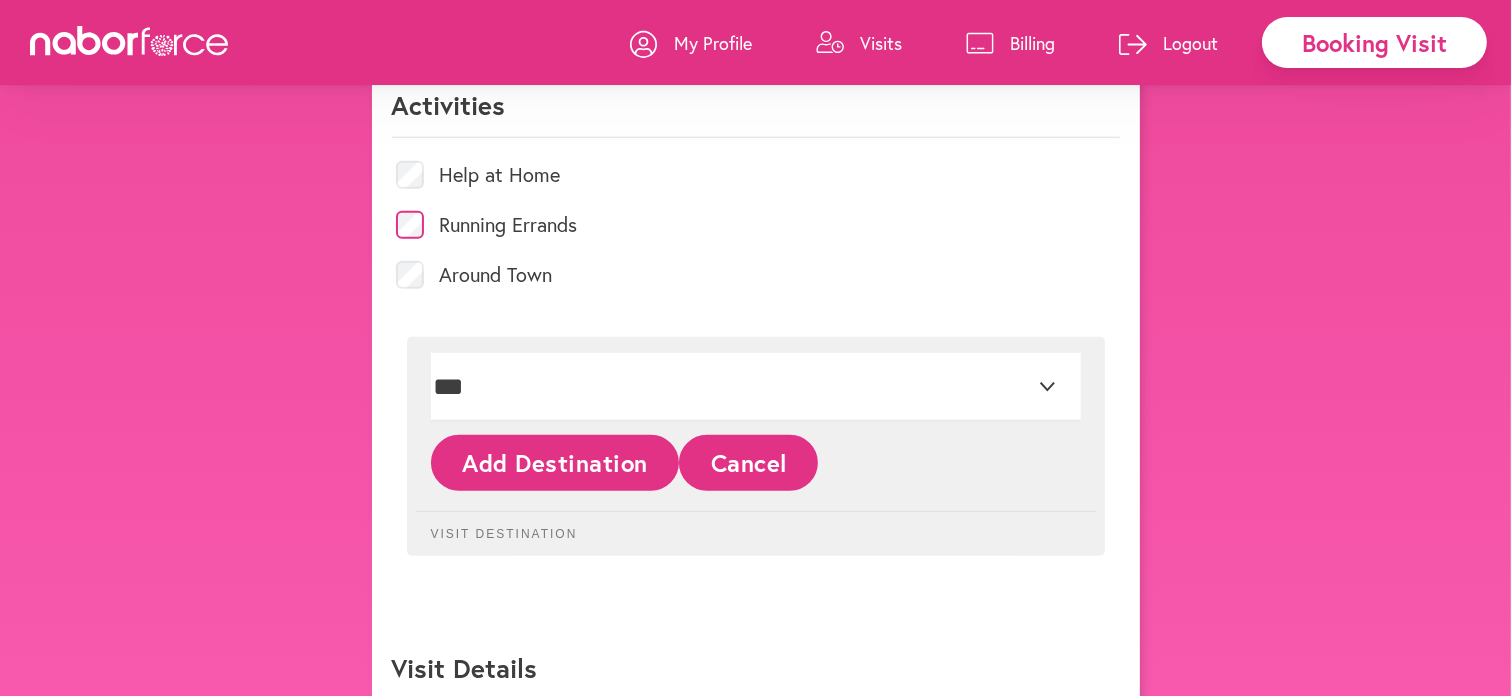click on "**********" at bounding box center [756, 446] 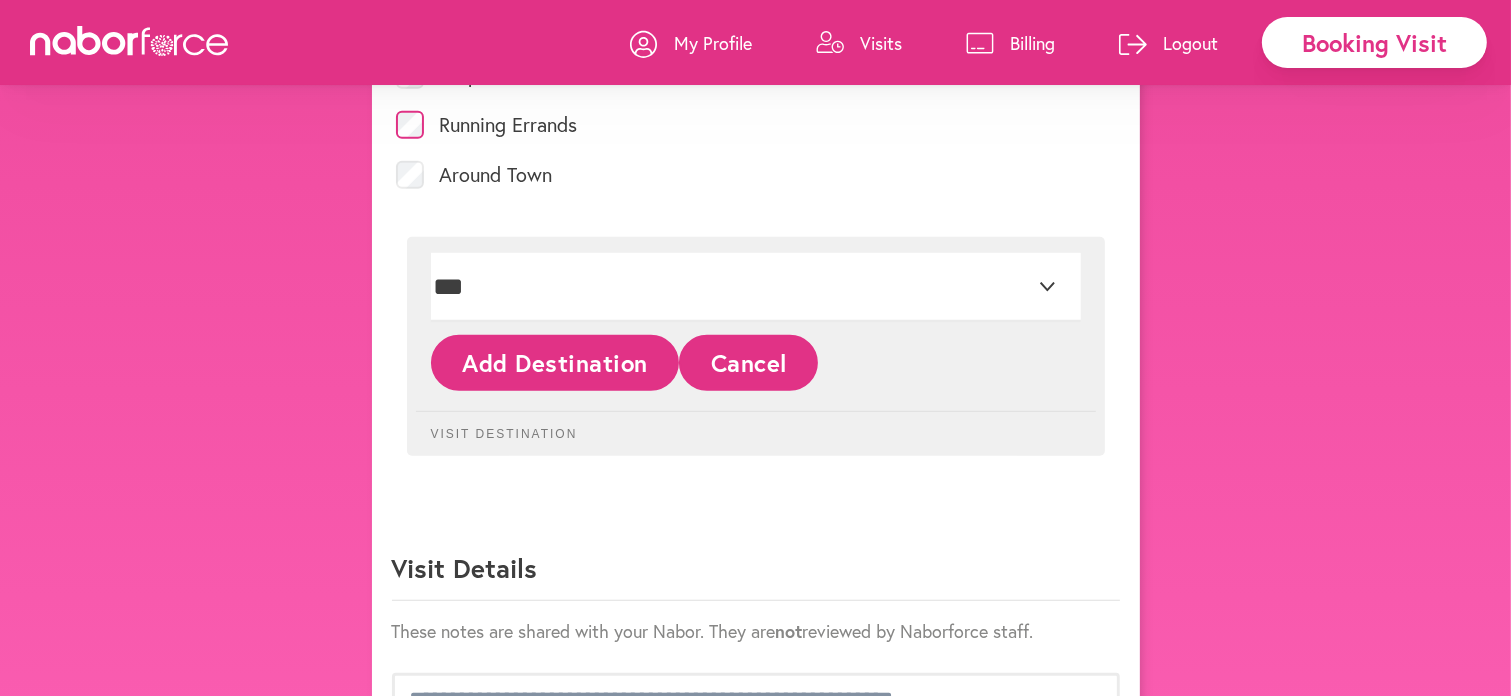 click on "Visit Details" 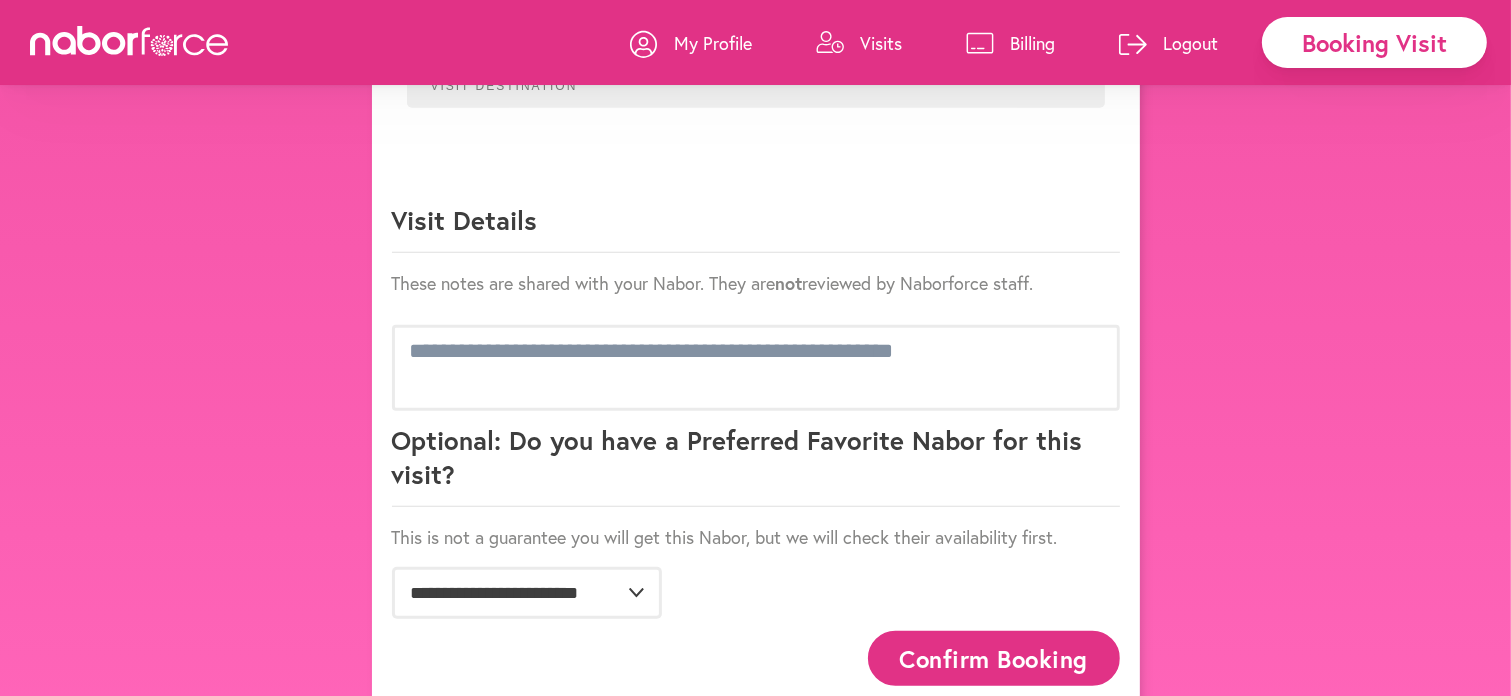 scroll, scrollTop: 1381, scrollLeft: 0, axis: vertical 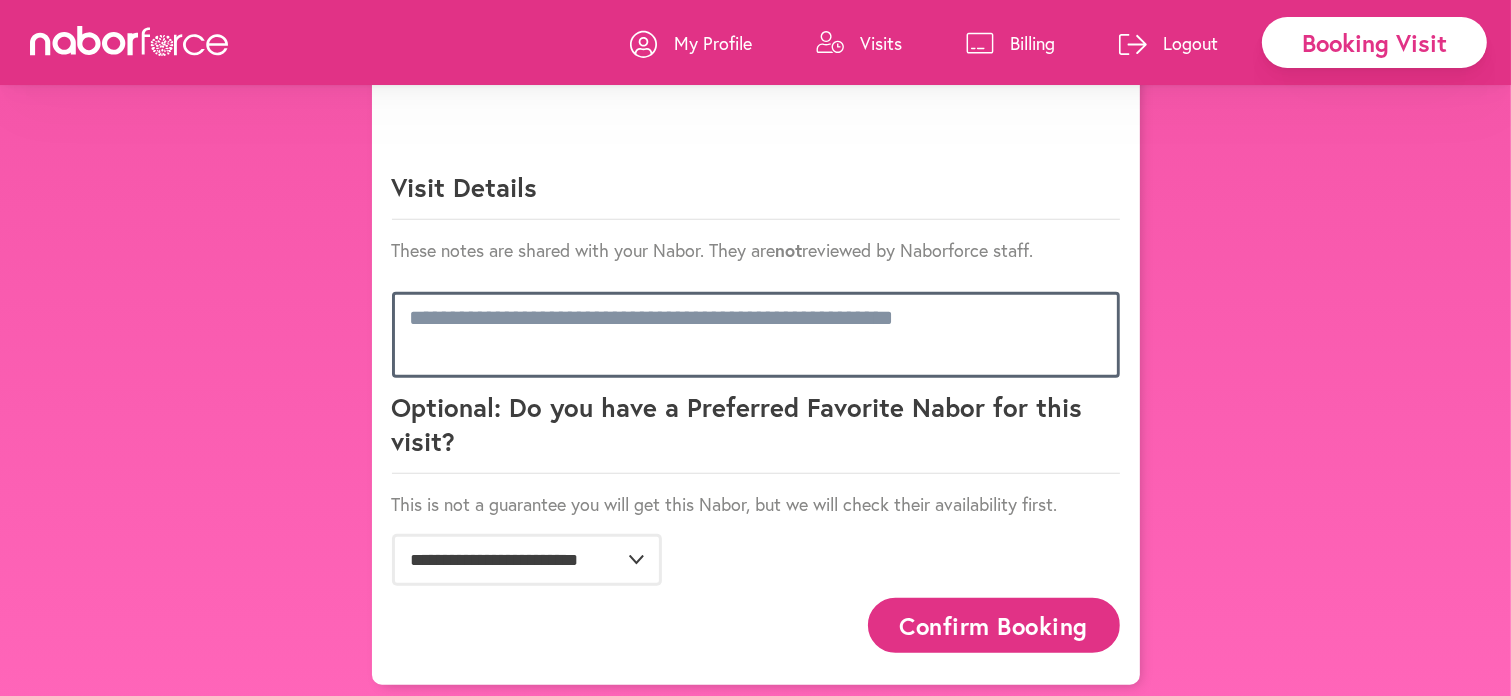 click at bounding box center [756, 335] 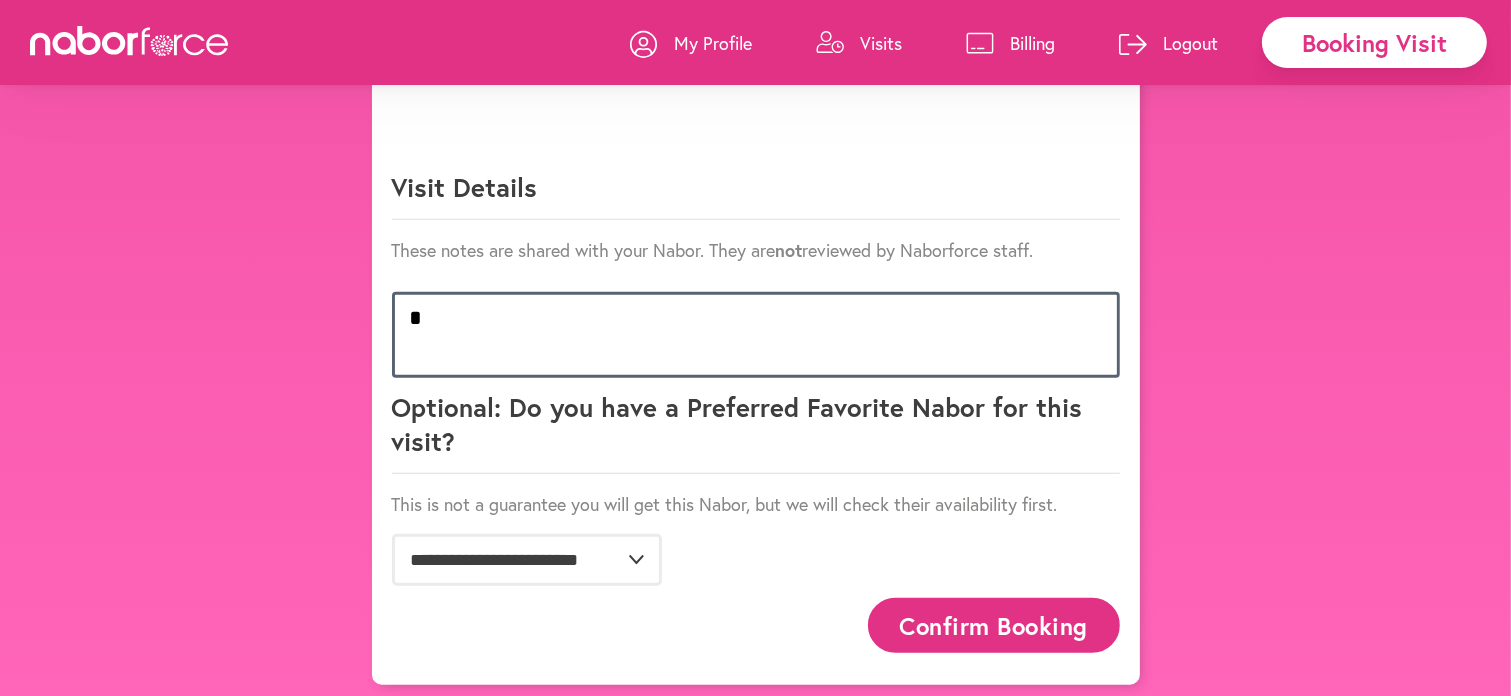 scroll, scrollTop: 1348, scrollLeft: 0, axis: vertical 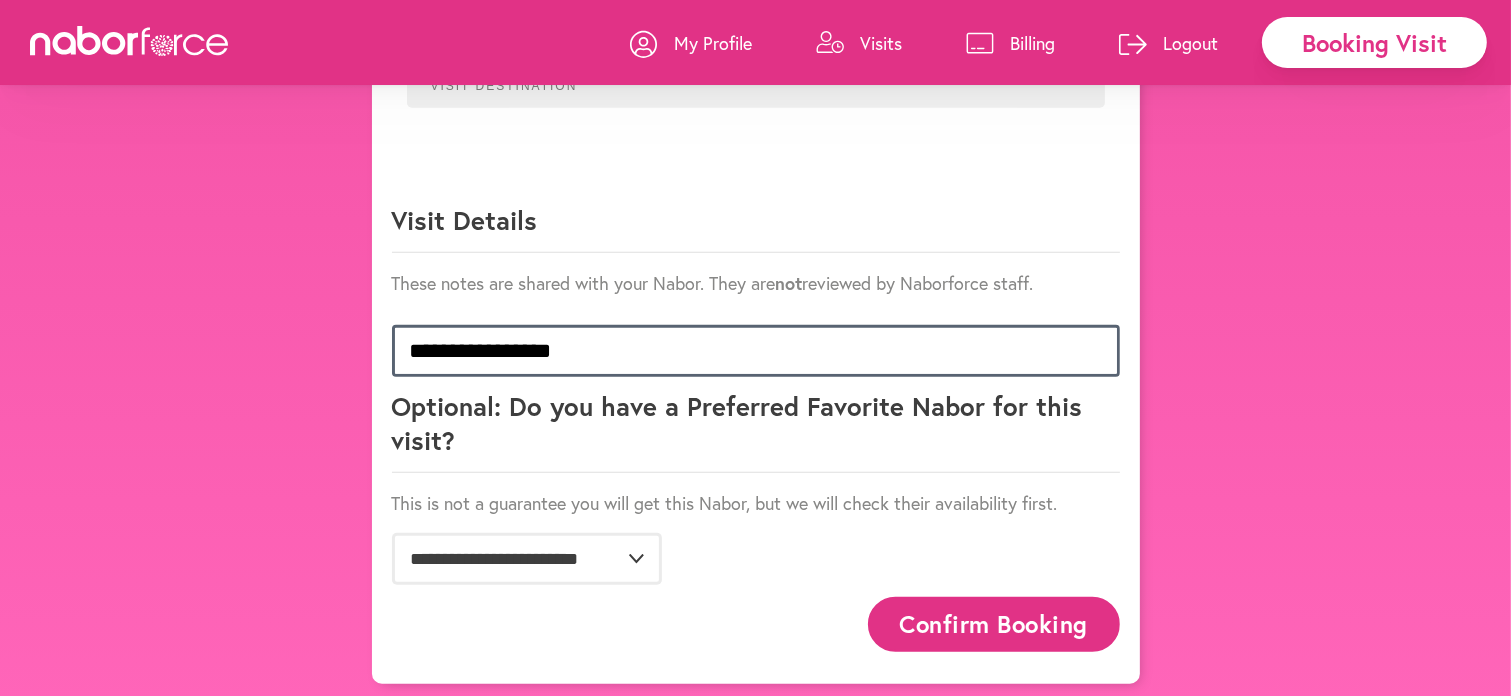 click on "**********" at bounding box center (756, 351) 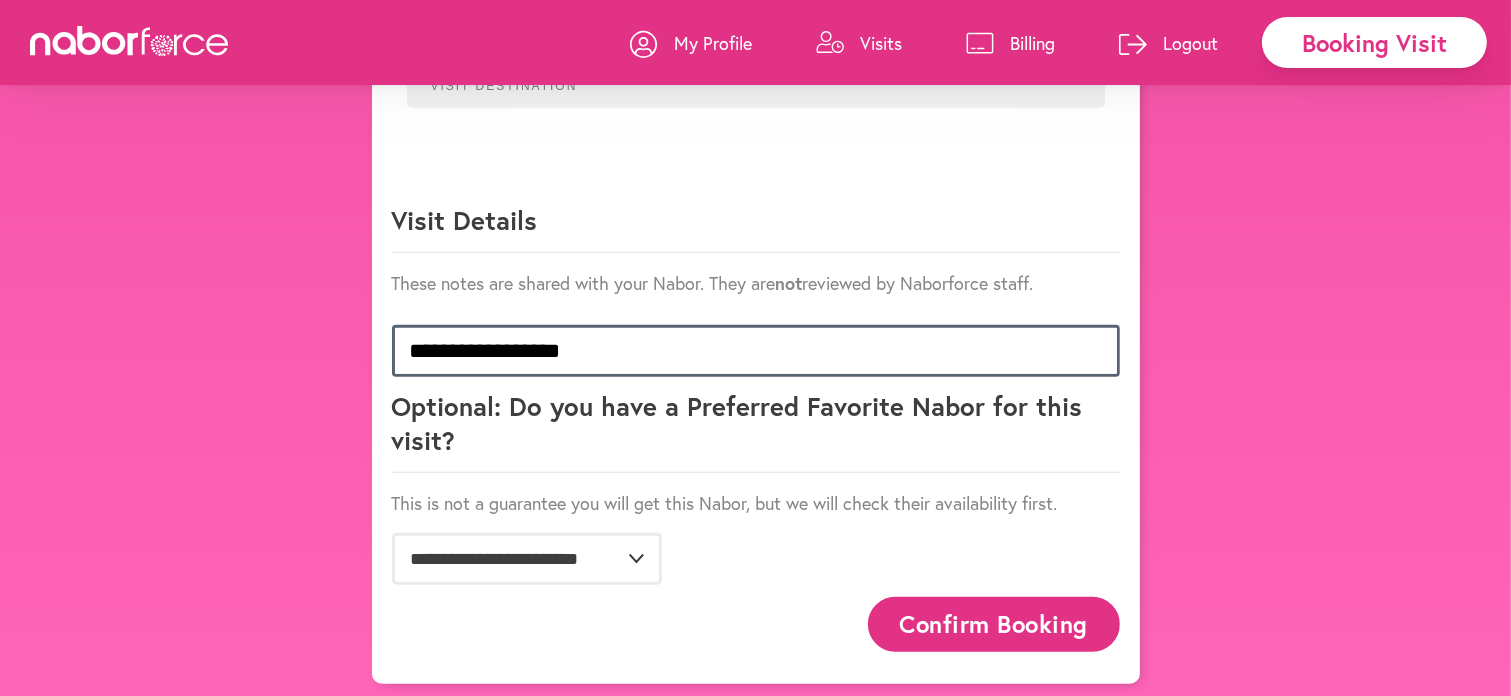 click on "**********" at bounding box center (756, 351) 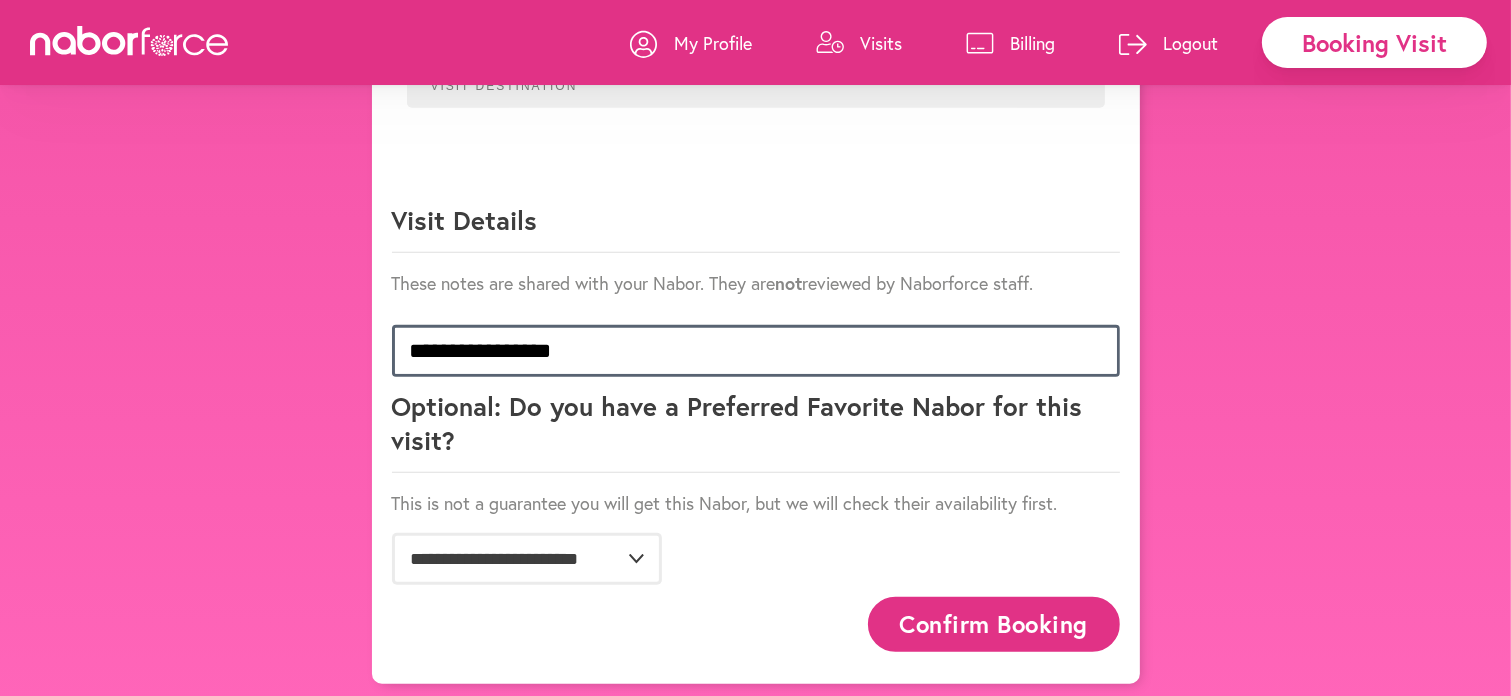 click on "**********" at bounding box center (756, 351) 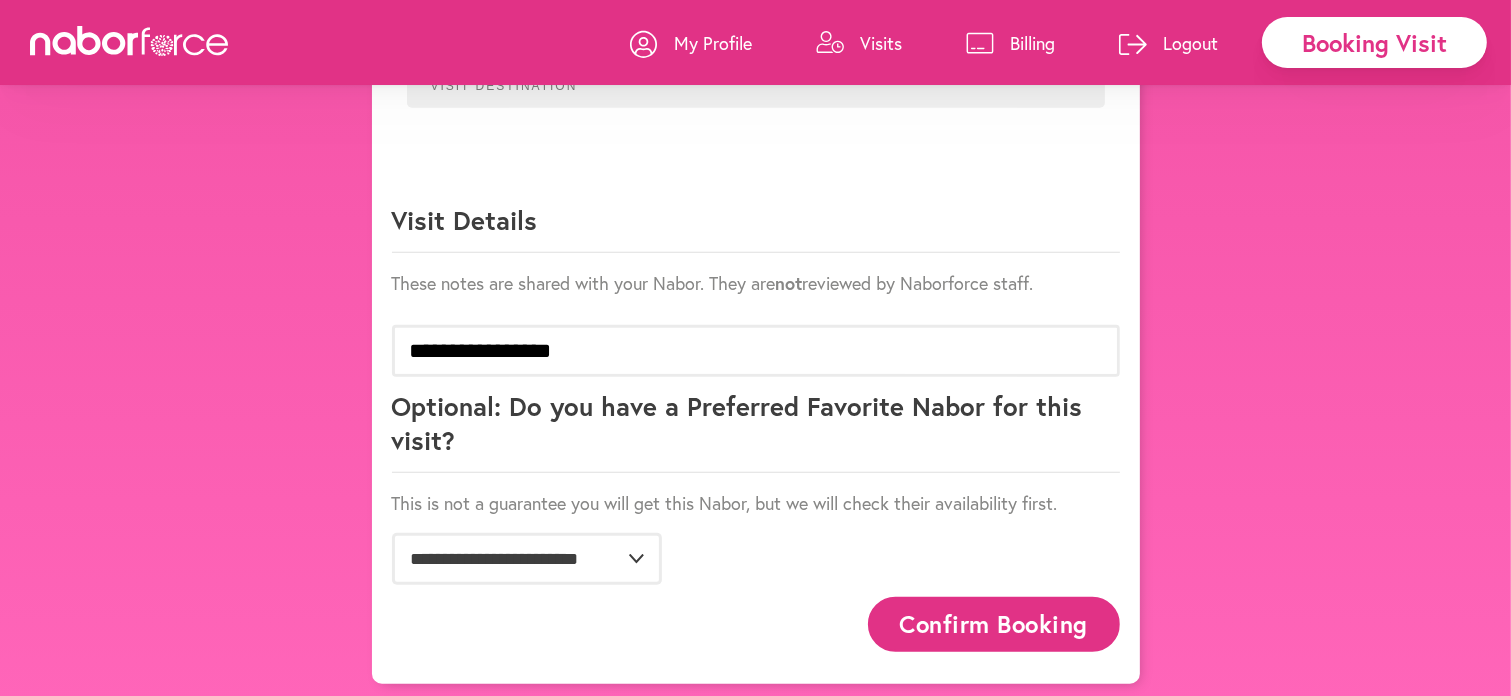 click on "Confirm Booking" at bounding box center (994, 624) 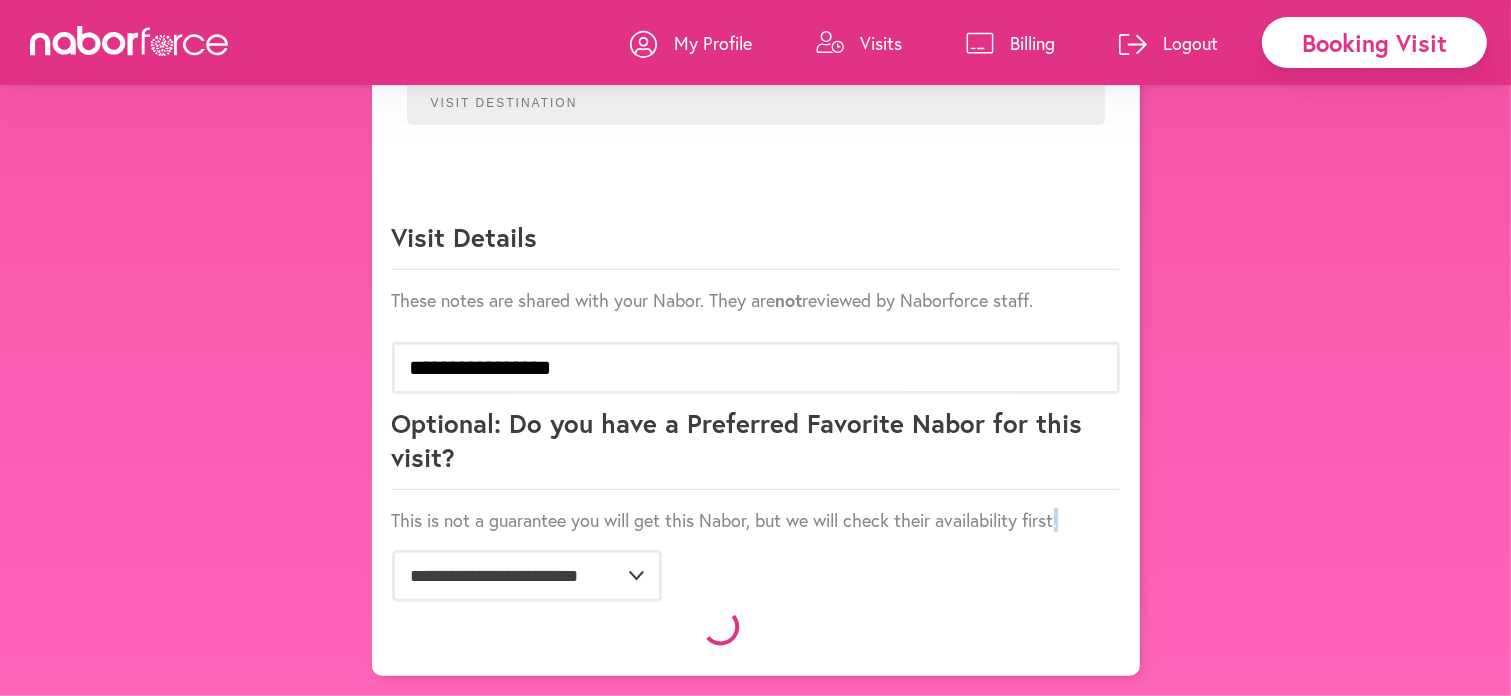 click 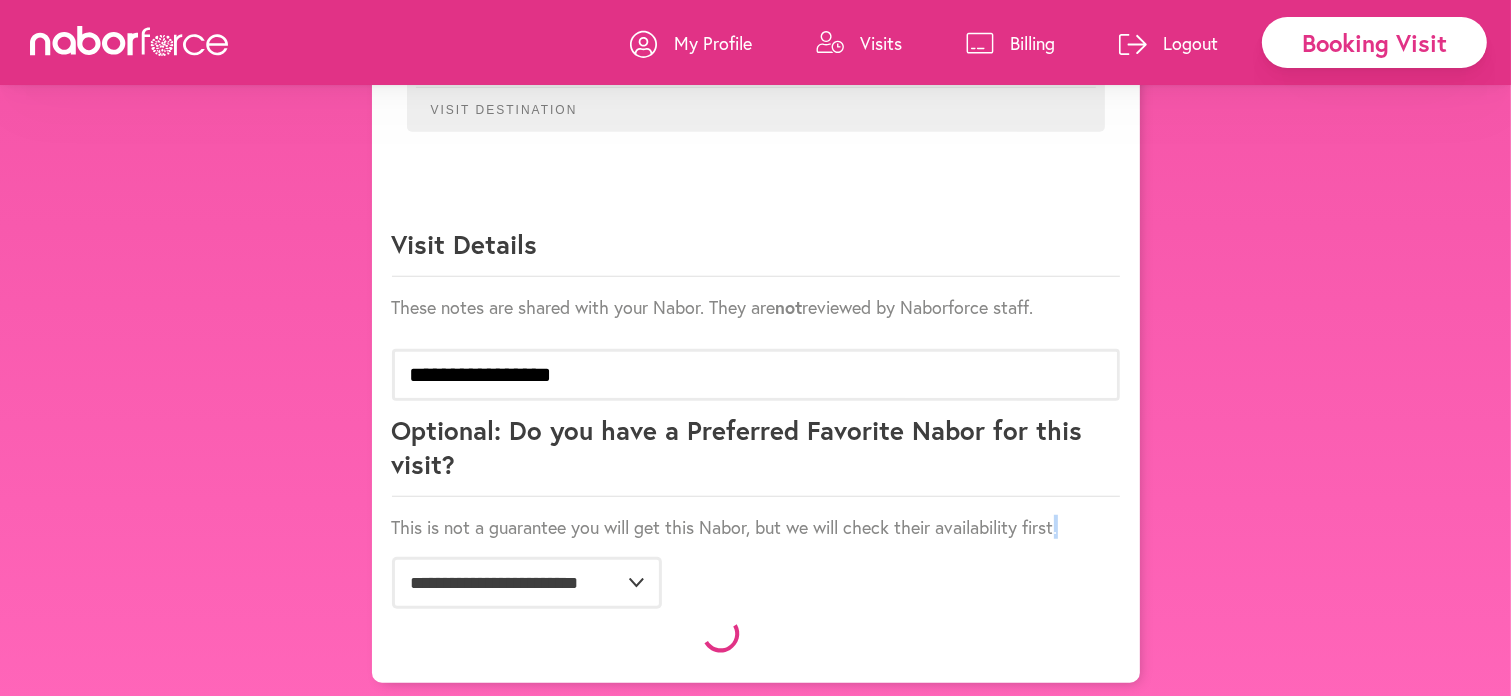 scroll, scrollTop: 1348, scrollLeft: 0, axis: vertical 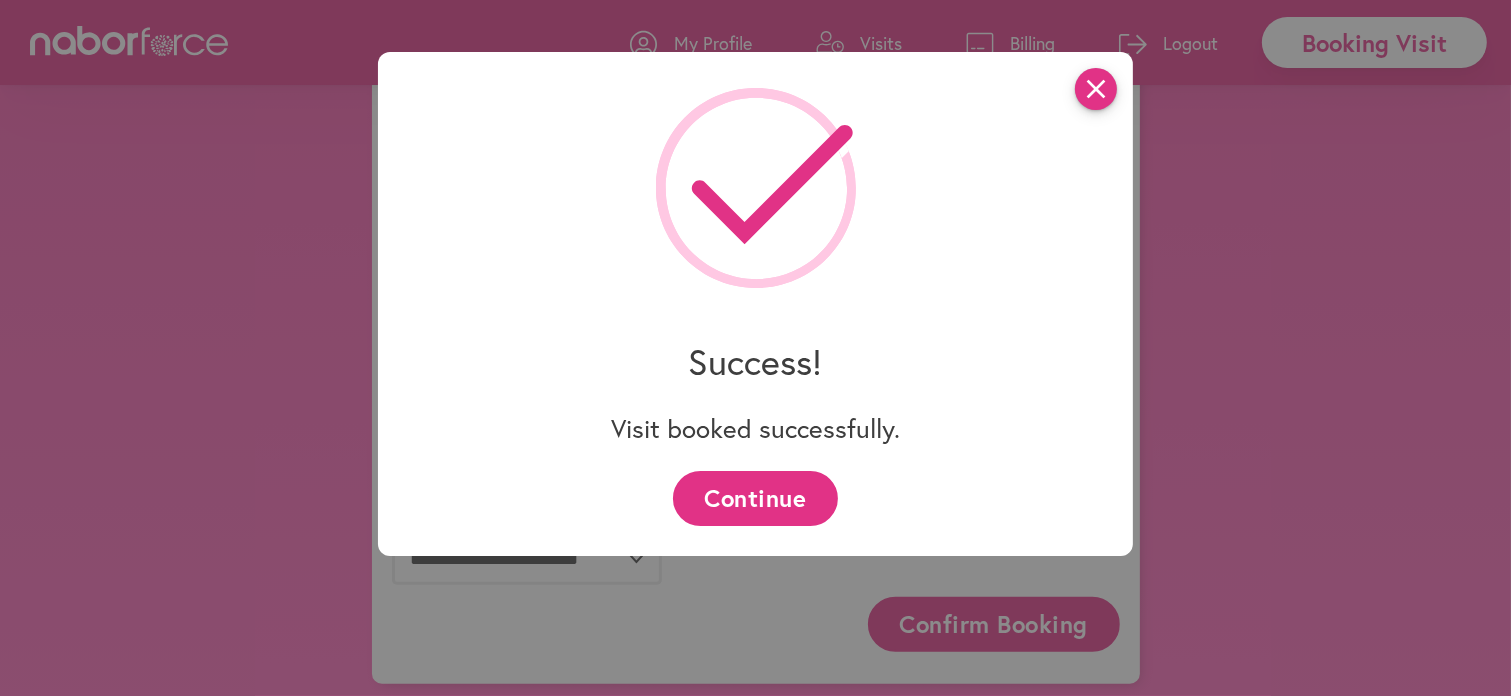 click on "close" at bounding box center (1096, 89) 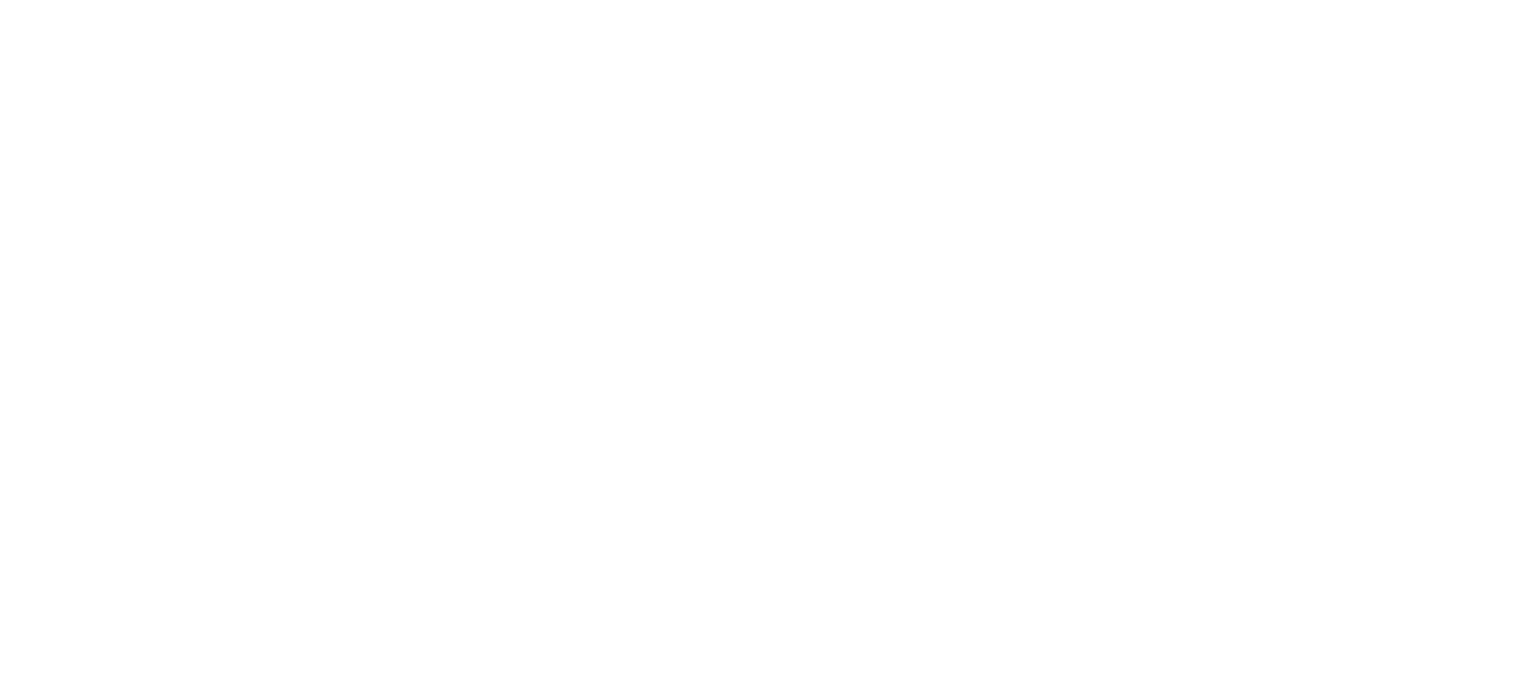 scroll, scrollTop: 0, scrollLeft: 0, axis: both 